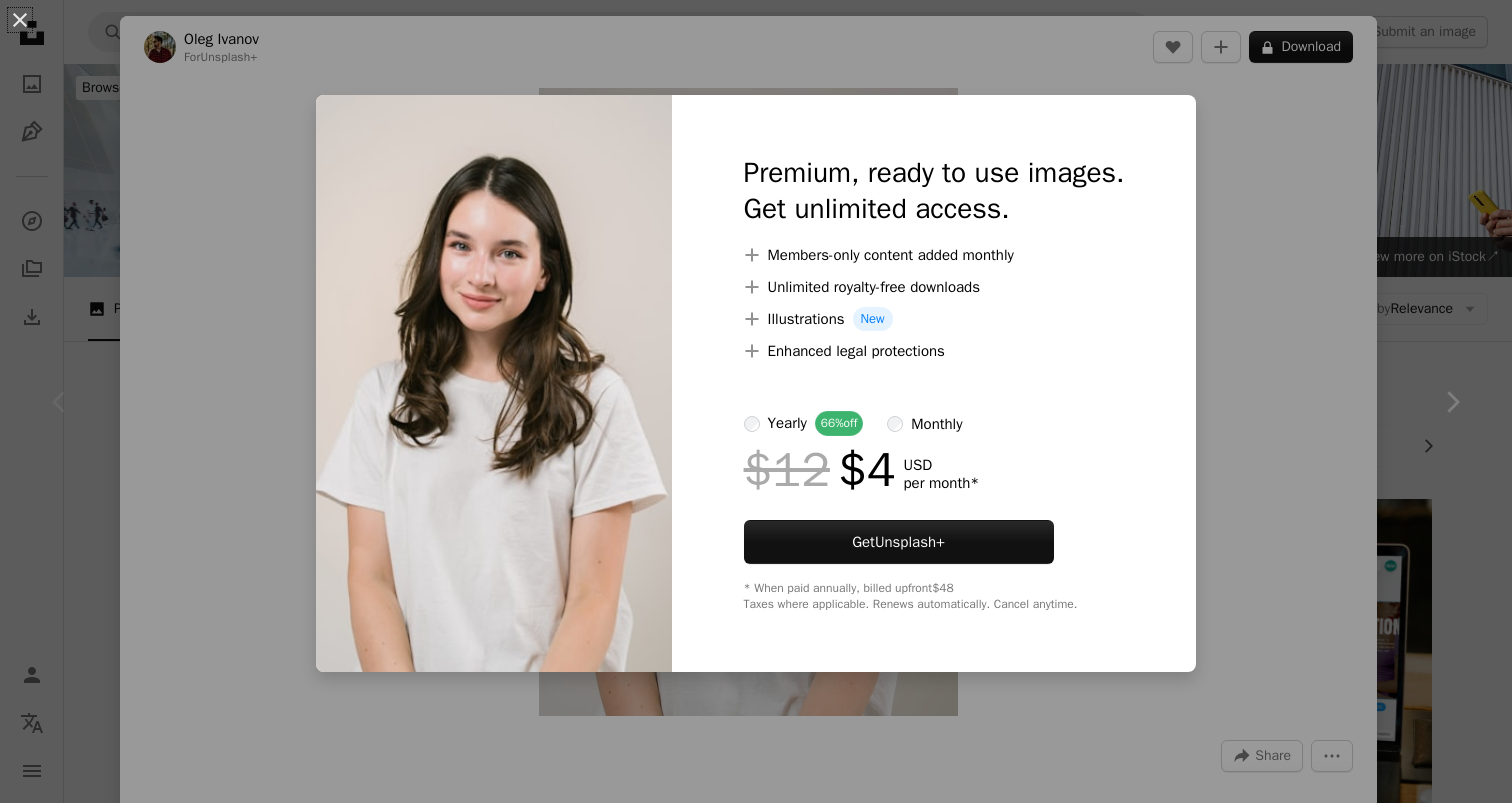scroll, scrollTop: 190, scrollLeft: 0, axis: vertical 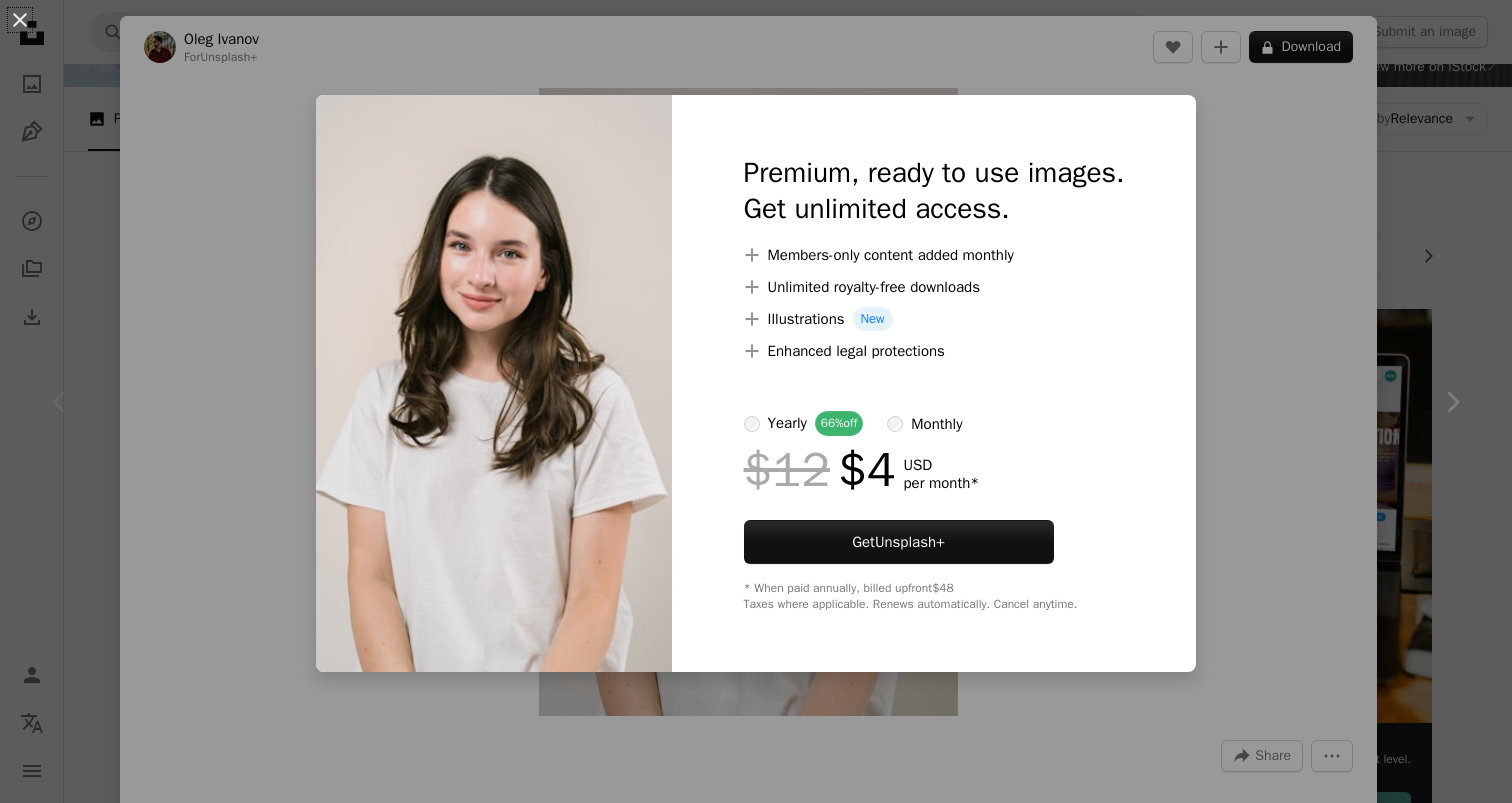 click on "An X shape Premium, ready to use images. Get unlimited access. A plus sign Members-only content added monthly A plus sign Unlimited royalty-free downloads A plus sign Illustrations  New A plus sign Enhanced legal protections yearly 66%  off monthly $12   $4 USD per month * Get  Unsplash+ * When paid annually, billed upfront  $48 Taxes where applicable. Renews automatically. Cancel anytime." at bounding box center (756, 401) 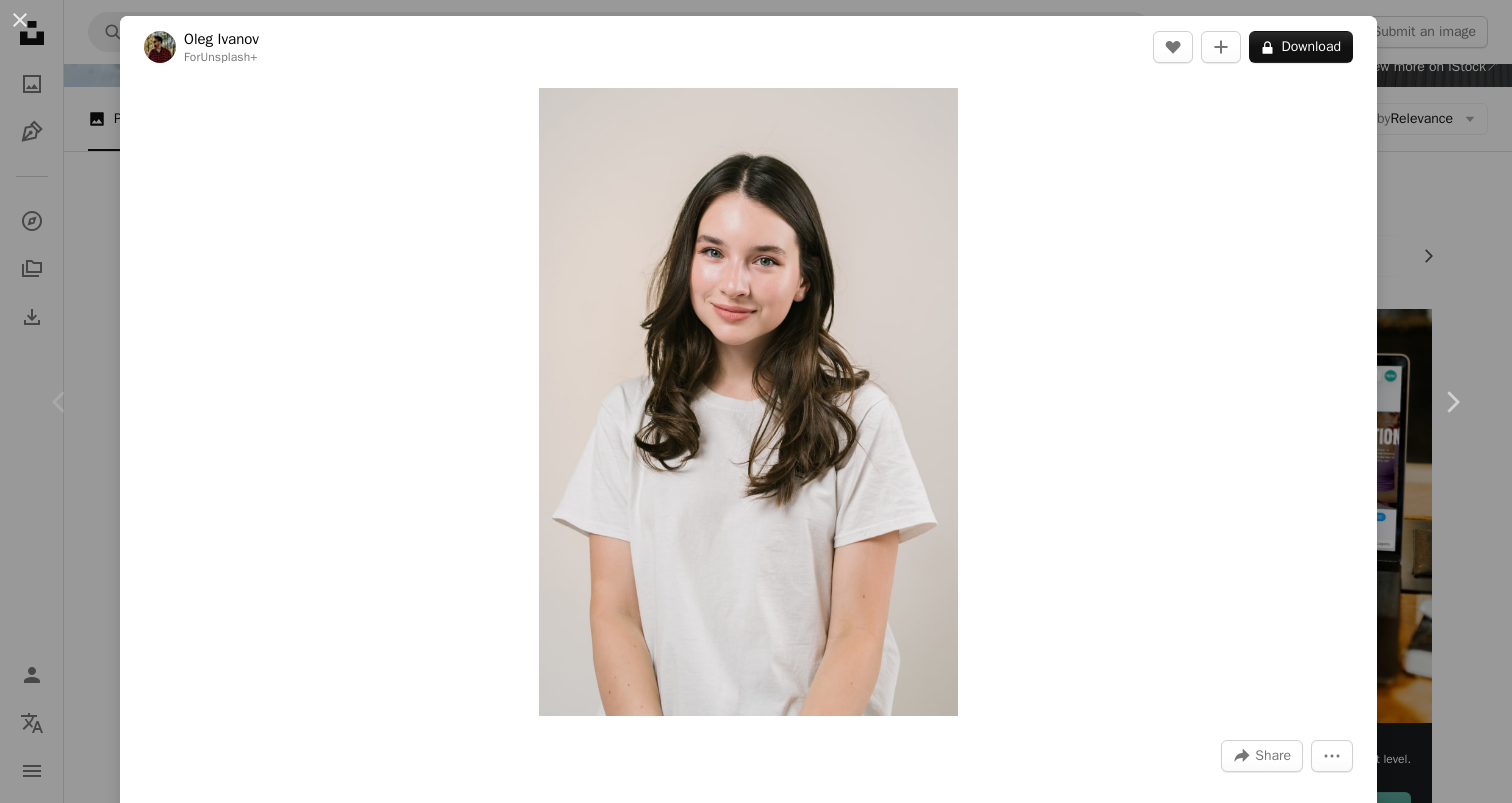 click on "An X shape Chevron left Chevron right Oleg Ivanov For Unsplash+ A heart A plus sign A lock Download Zoom in A forward-right arrow Share More Actions A map marker Kyiv, Ukraine Calendar outlined Published on July 28, 2023 Camera SONY, ILCE-7M3 Safety Licensed under the Unsplash+ License teen girl model avatar profile picture headshot passport photo profile pic avatars woman headshot head shot people portrait portrait photo mugshot happy portrait instagram profile photo ukraine kyiv Free stock photos From this series Plus sign for Unsplash+ Related images Plus sign for Unsplash+ A heart A plus sign Curated Lifestyle For Unsplash+ A lock Download Plus sign for Unsplash+ A heart A plus sign Valeriia Miller For Unsplash+ A lock Download Plus sign for Unsplash+ A heart A plus sign A. C. For Unsplash+ A lock Download Plus sign for Unsplash+ A heart A plus sign Curated Lifestyle For Unsplash+ A lock Download Plus sign for Unsplash+ A heart A plus sign Hrant Khachatryan For Unsplash+ A lock Download A heart" at bounding box center [756, 401] 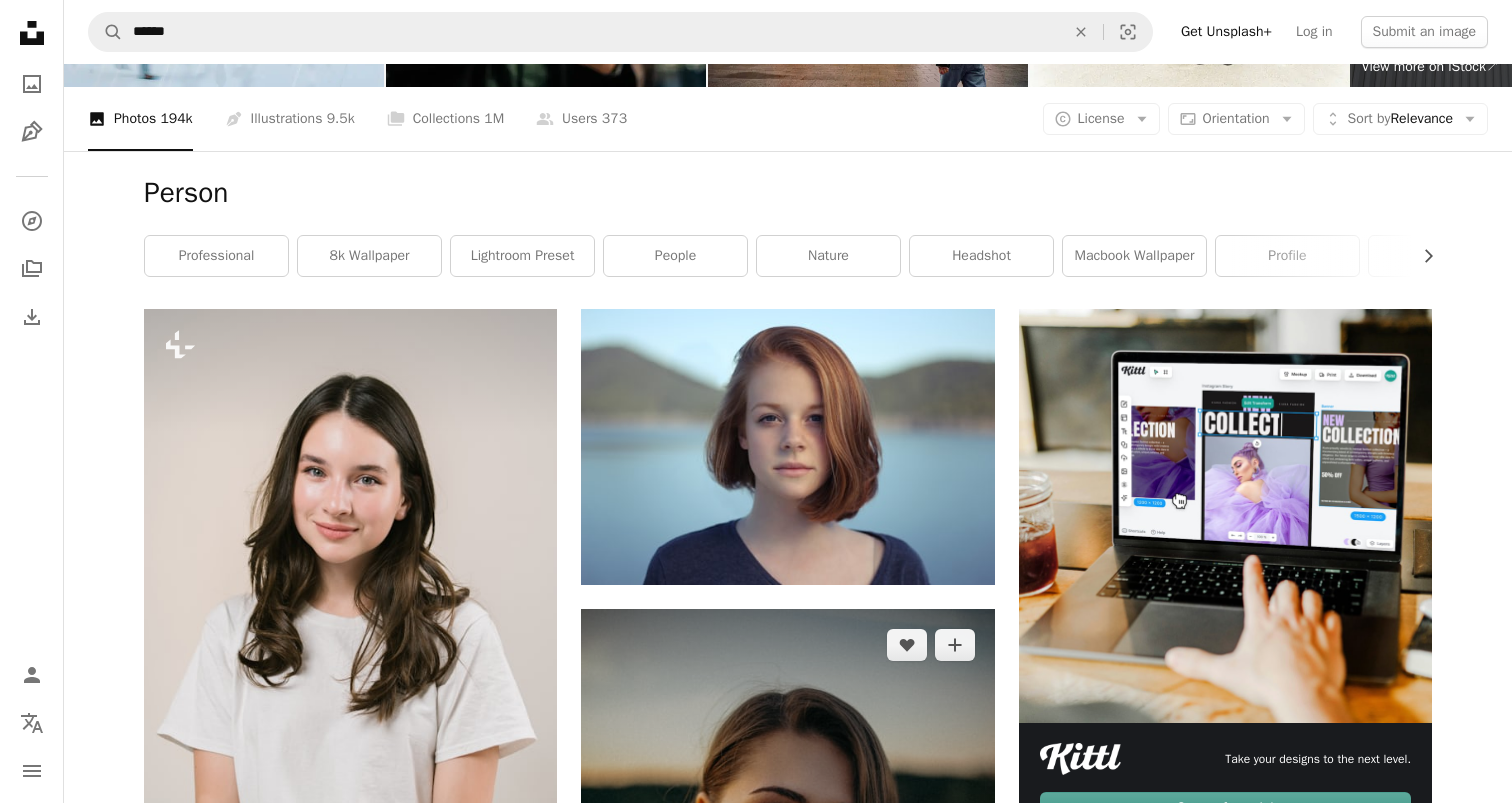 click at bounding box center [787, 918] 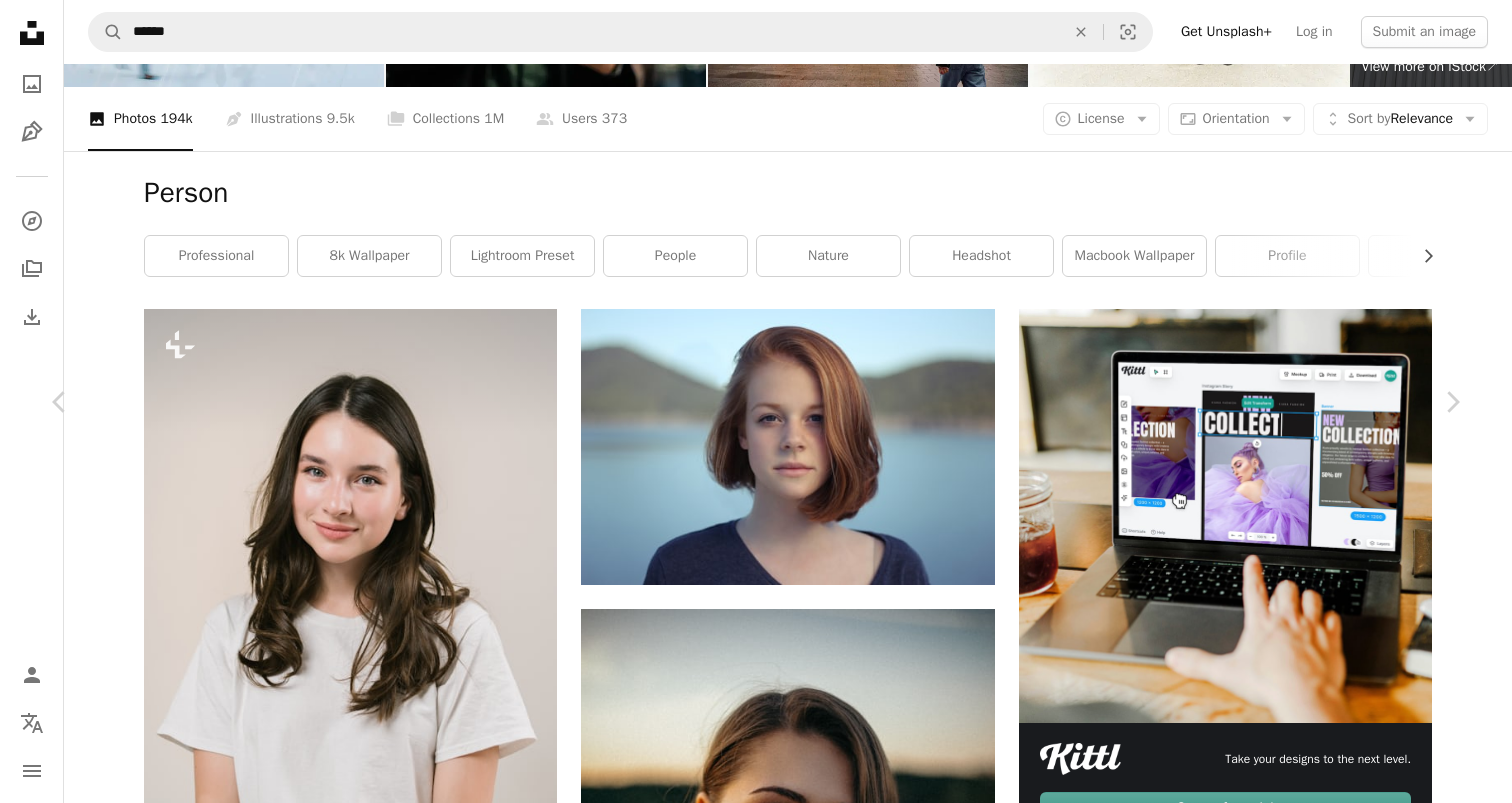 click on "An X shape Chevron left Chevron right Štefan Štefančík cikstefan A heart A plus sign Download free Chevron down Zoom in Views 113,111,731 Downloads 1,137,601 Featured in Photos , People , Fashion & Beauty A forward-right arrow Share Info icon Info More Actions Calendar outlined Published on December 5, 2018 Camera SONY, ILCE-7R Safety Free to use under the Unsplash License woman portrait girl fashion people sunset summer love beauty eyes beautiful cute shirt girlfriend style lips young soft gentle subtle Public domain images Browse premium related images on iStock | Save 20% with code UNSPLASH20 View more on iStock ↗ Related images A heart A plus sign Allef Vinicius Available for hire A checkmark inside of a circle Arrow pointing down A heart A plus sign Keefikus Available for hire A checkmark inside of a circle Arrow pointing down A heart A plus sign Vitaliy Rigalovsky Available for hire A checkmark inside of a circle Arrow pointing down Plus sign for Unsplash+ A heart A plus sign For Unsplash+" at bounding box center [756, 5564] 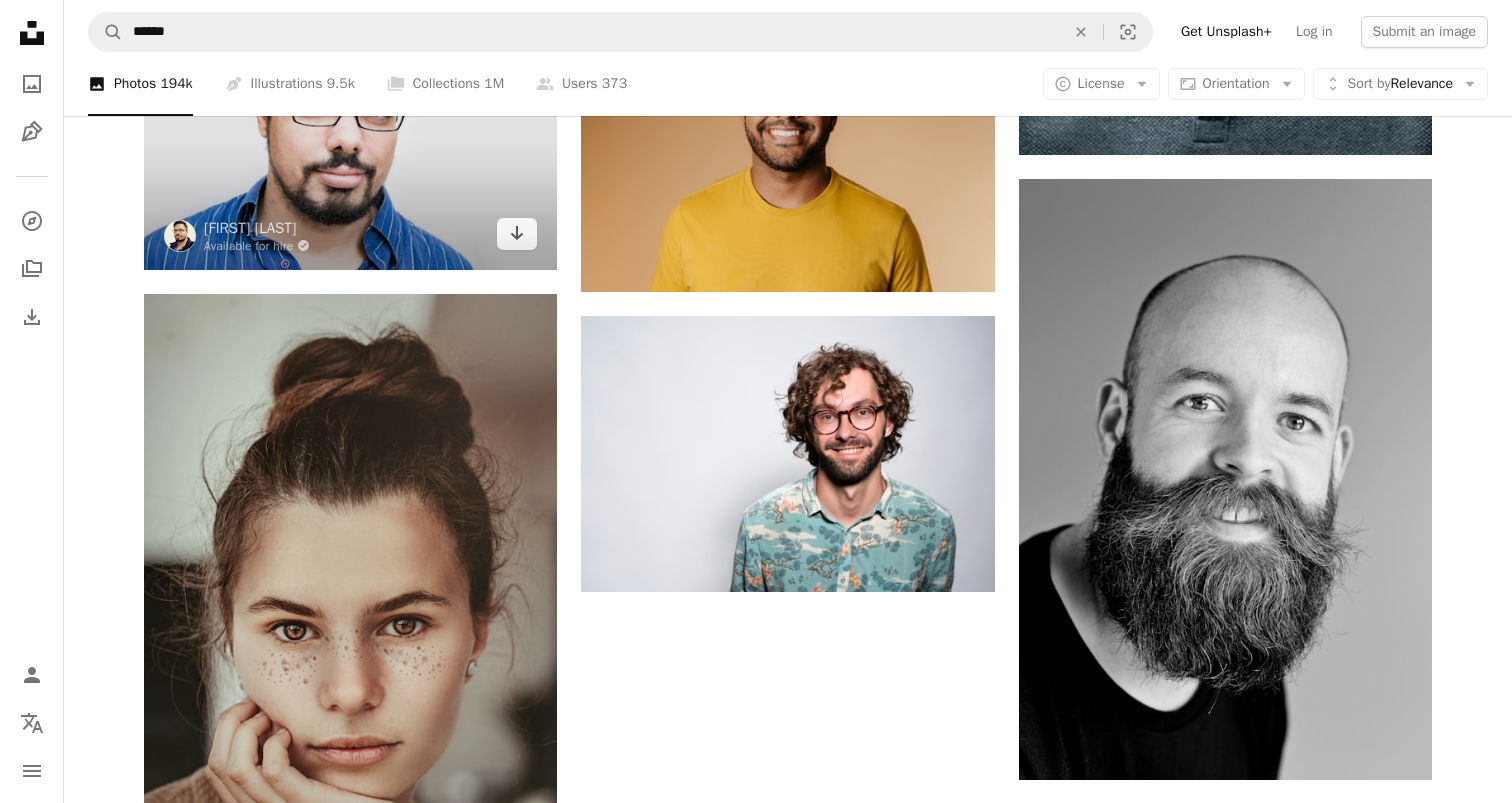 scroll, scrollTop: 3014, scrollLeft: 0, axis: vertical 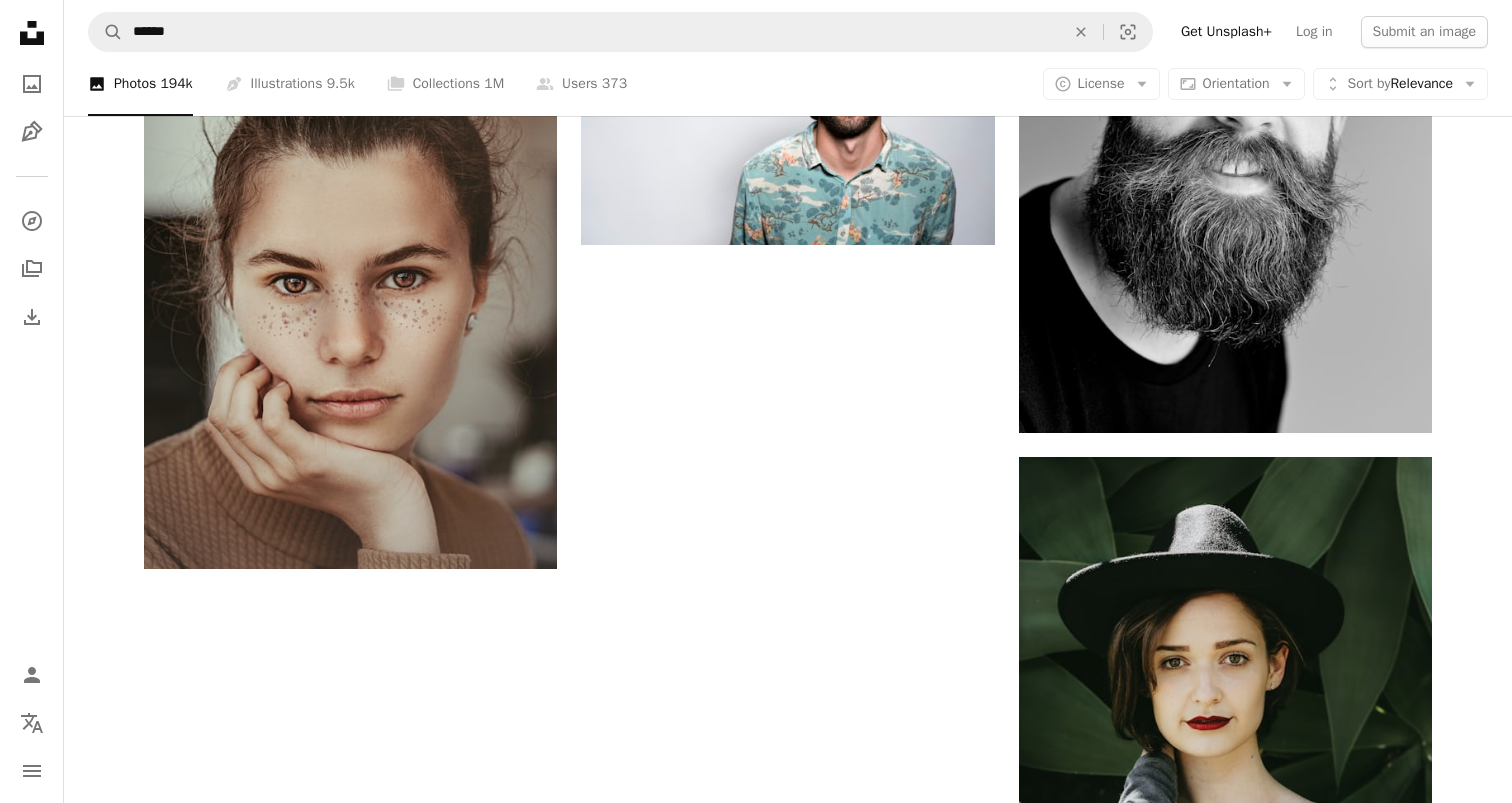 click on "Load more" at bounding box center (788, 1157) 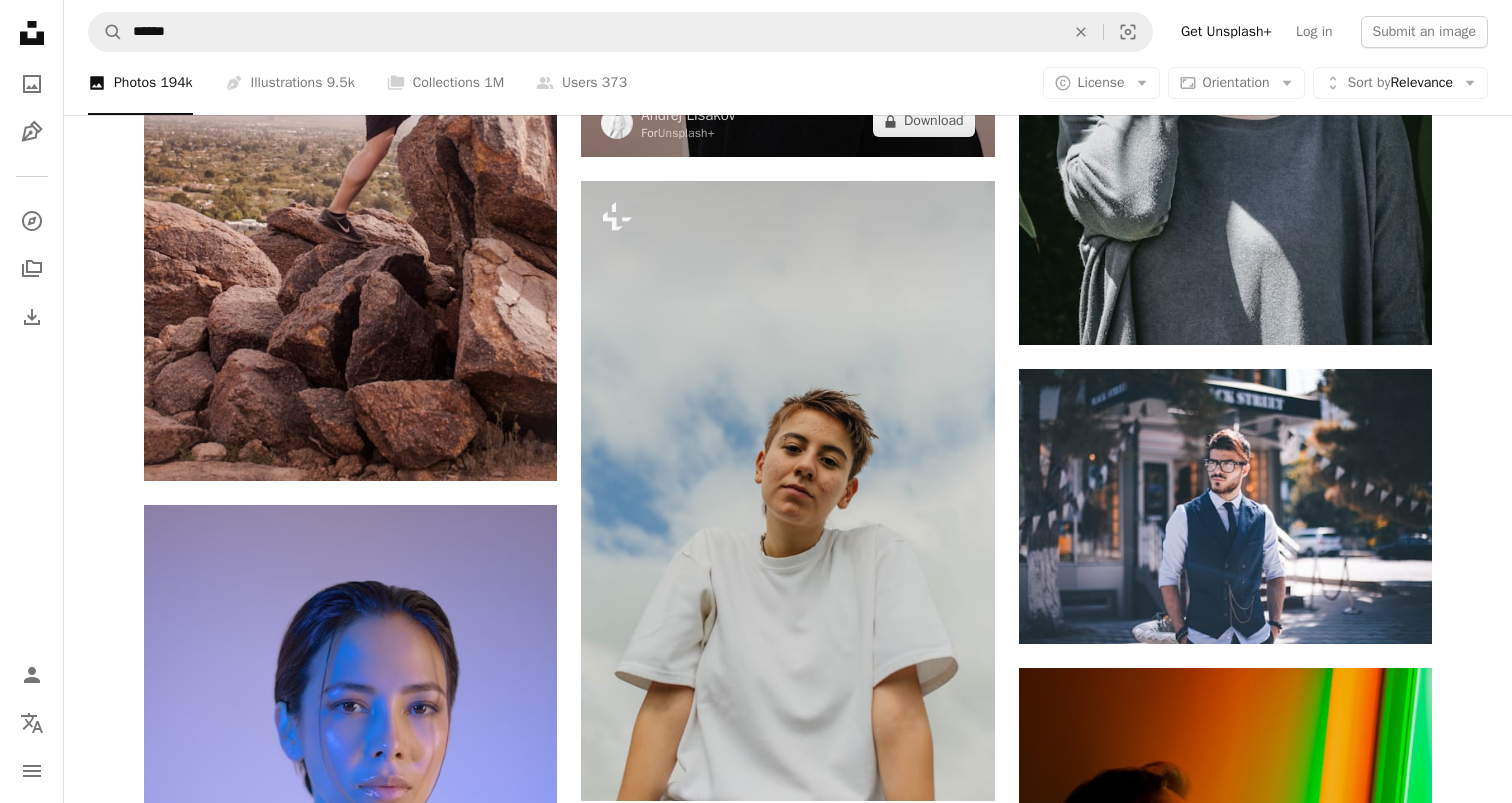 scroll, scrollTop: 4074, scrollLeft: 0, axis: vertical 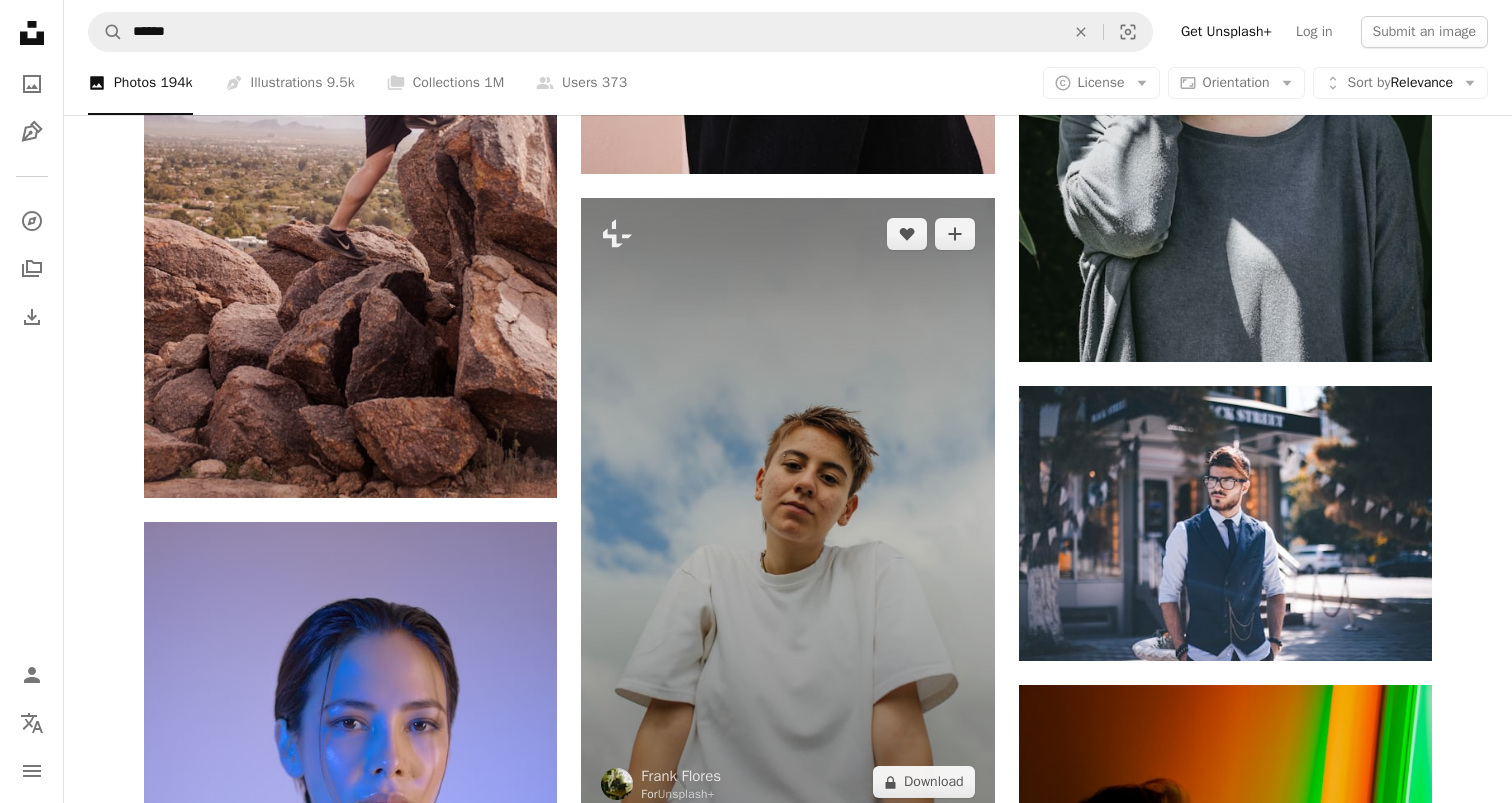 click at bounding box center (787, 508) 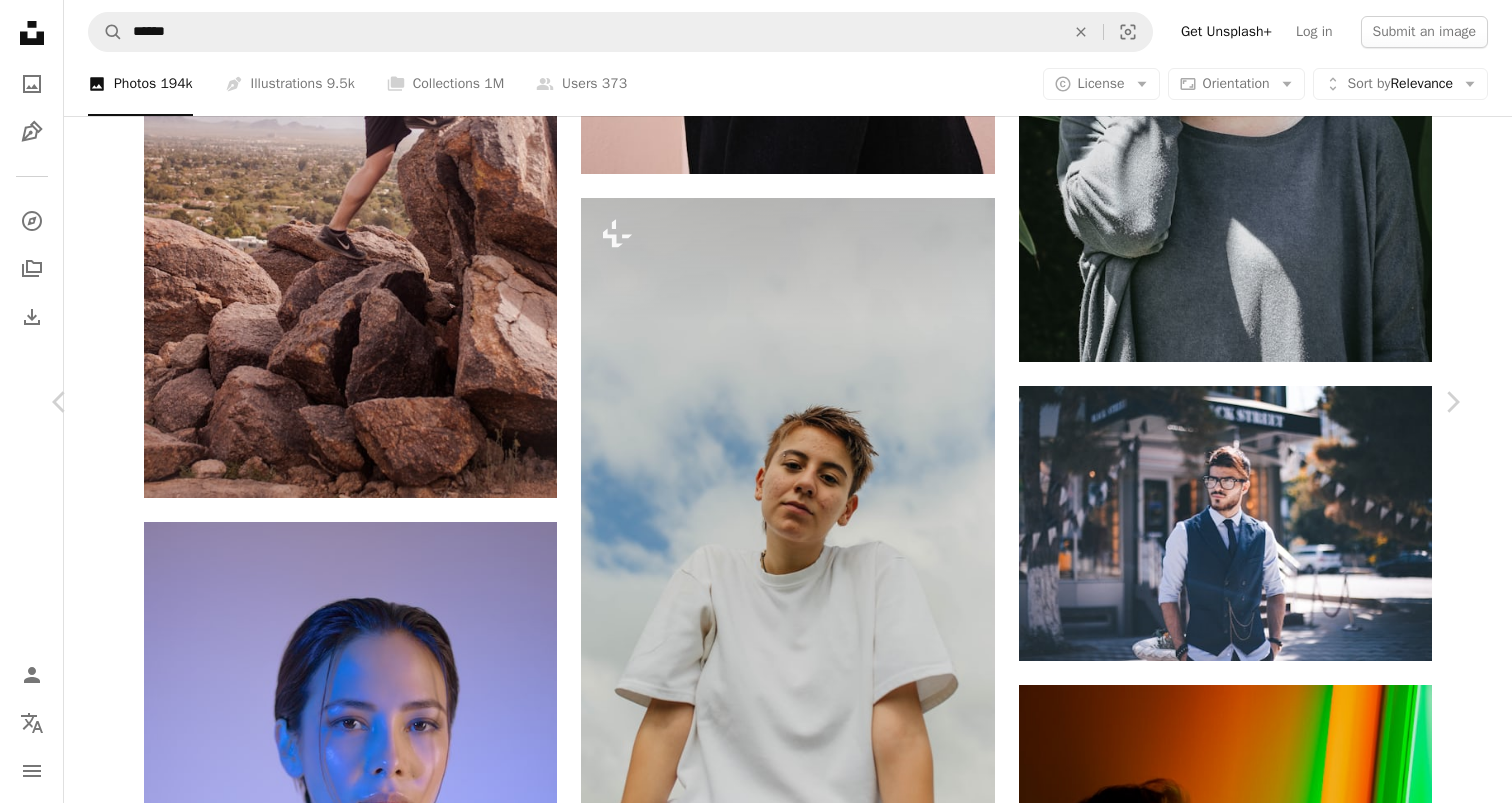 click on "An X shape Chevron left Chevron right Frank Flores For Unsplash+ A heart A plus sign A lock Download Zoom in A forward-right arrow Share More Actions Calendar outlined Published on October 4, 2022 Safety Licensed under the Unsplash+ License portrait fashion style genz generation z human being persons Creative Commons images From this series Chevron right Plus sign for Unsplash+ Plus sign for Unsplash+ Plus sign for Unsplash+ Plus sign for Unsplash+ Plus sign for Unsplash+ Plus sign for Unsplash+ Plus sign for Unsplash+ Plus sign for Unsplash+ Plus sign for Unsplash+ Plus sign for Unsplash+ Related images Plus sign for Unsplash+ A heart A plus sign Frank Flores For Unsplash+ A lock Download Plus sign for Unsplash+ A heart A plus sign Frank Flores For Unsplash+ A lock Download Plus sign for Unsplash+ A heart A plus sign Frank Flores For Unsplash+ A lock Download Plus sign for Unsplash+ A heart A plus sign Frank Flores" at bounding box center [756, 7133] 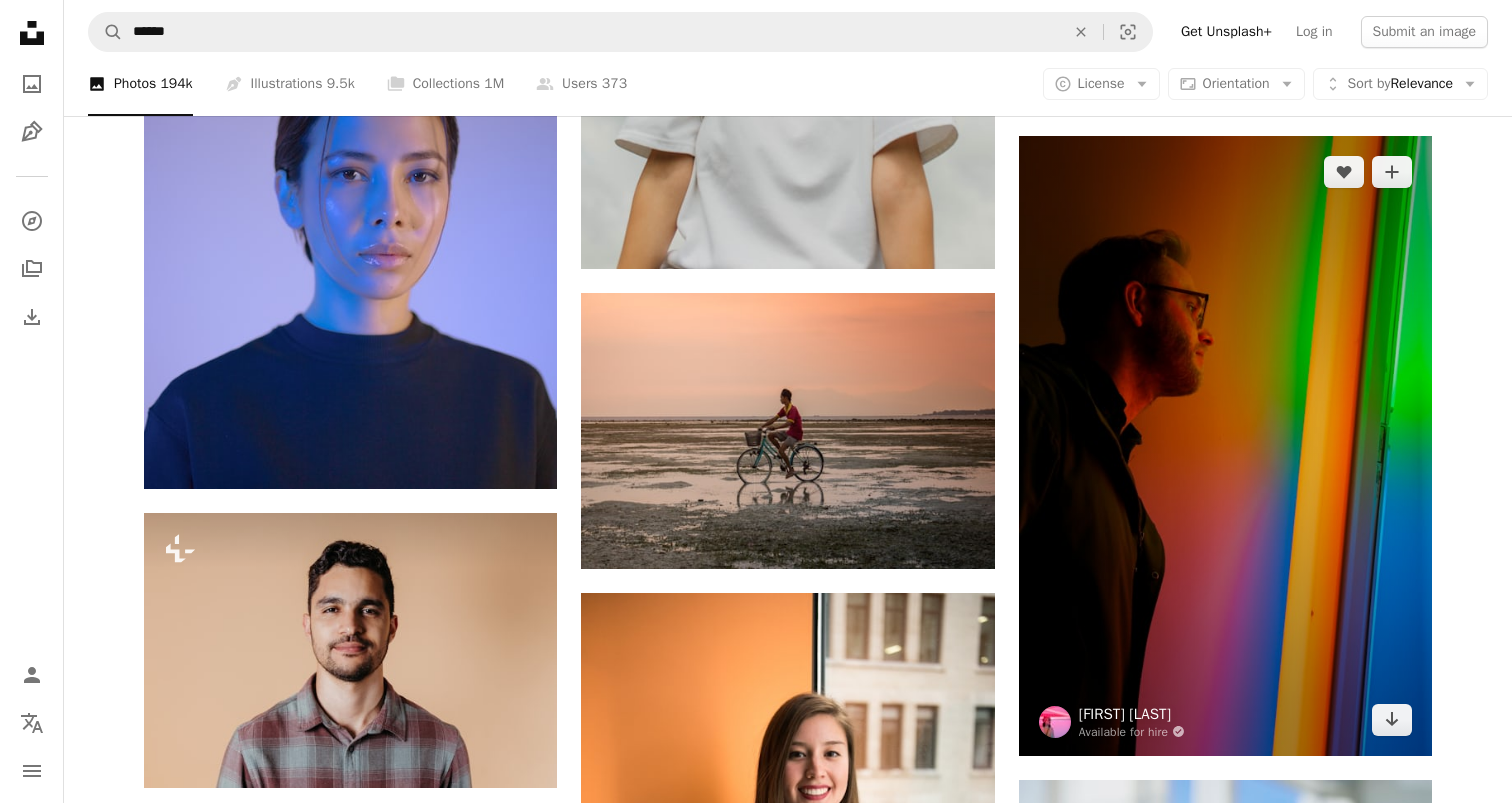 scroll, scrollTop: 4833, scrollLeft: 0, axis: vertical 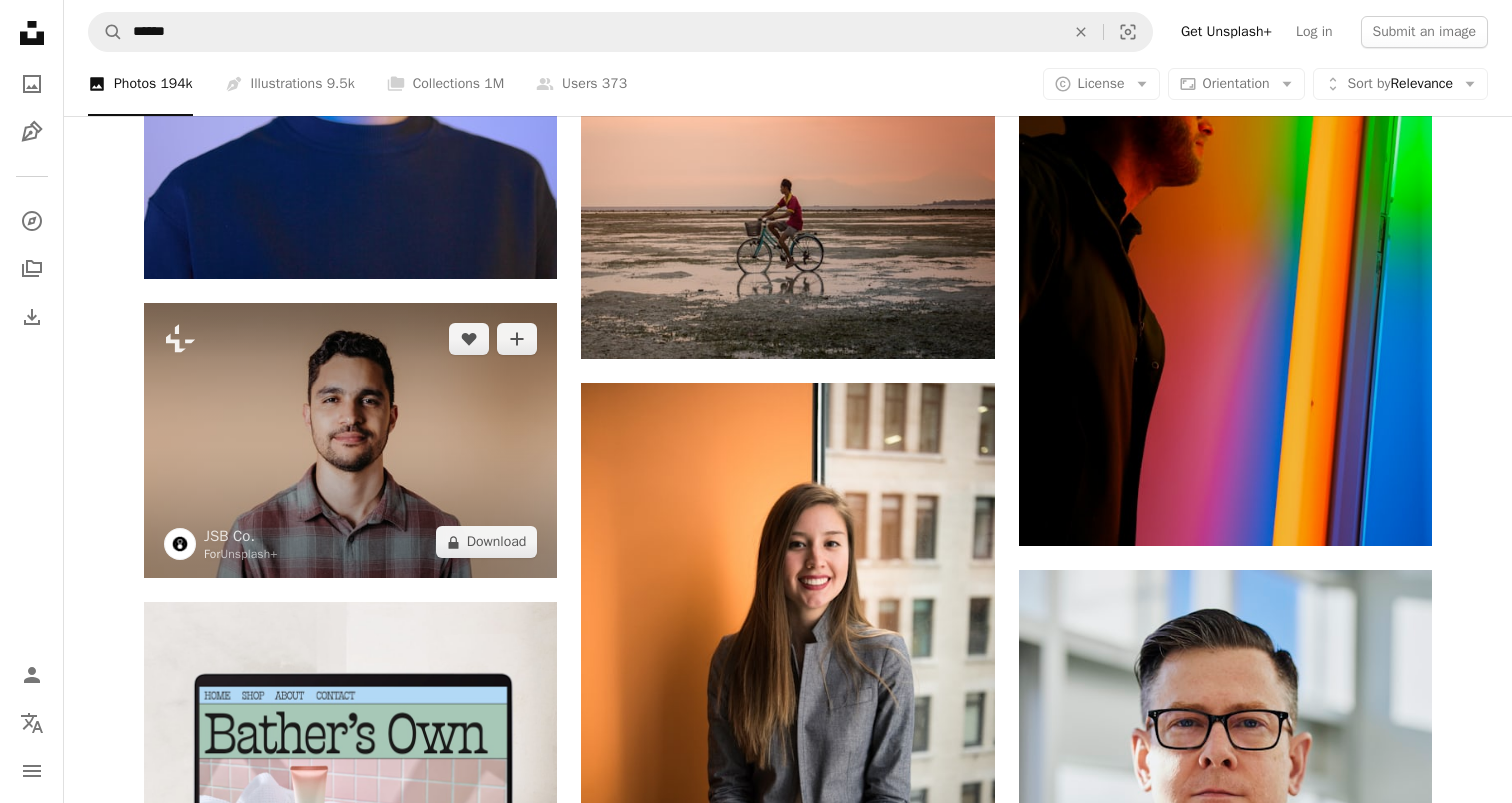 click at bounding box center (350, 440) 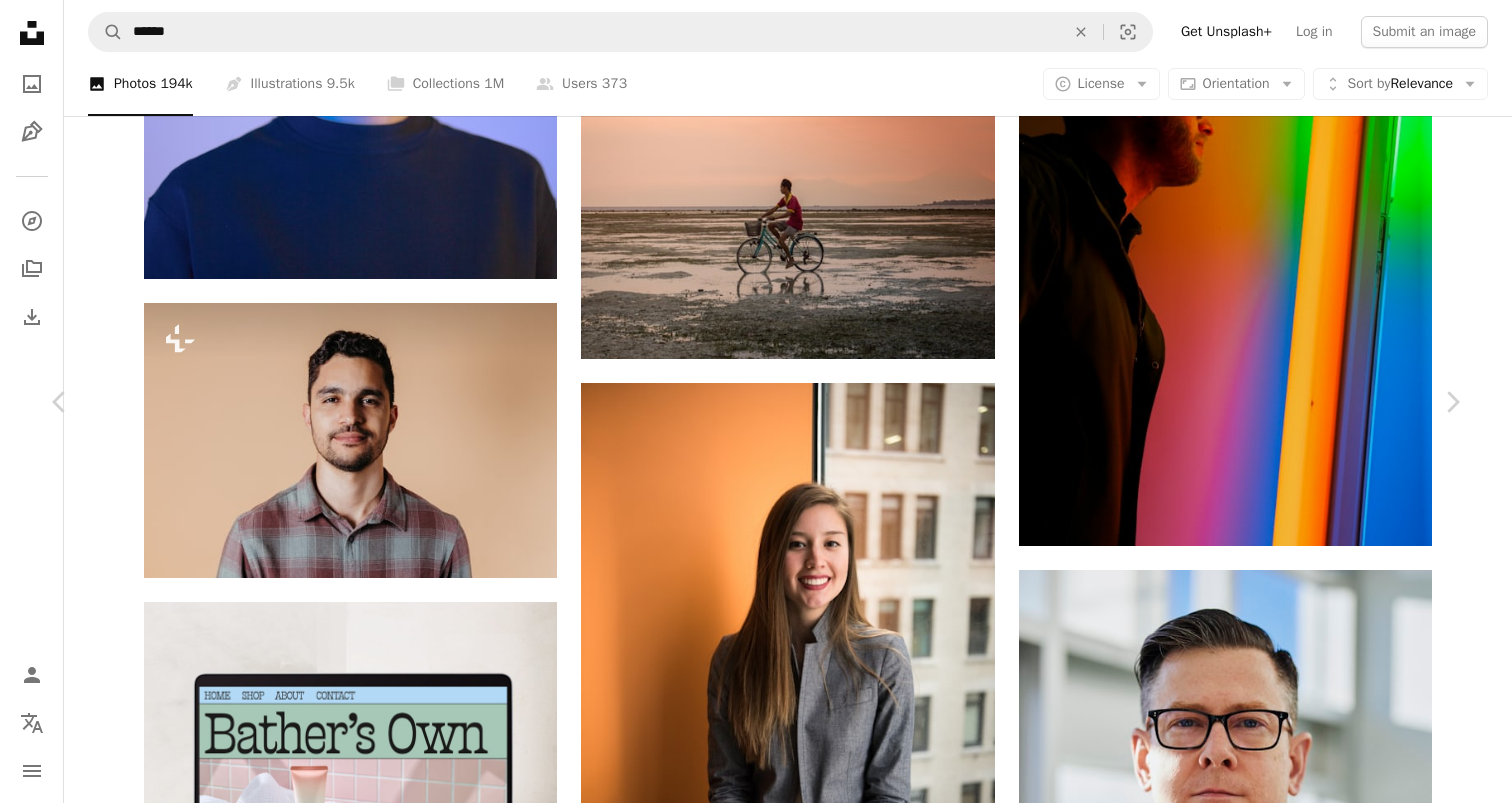 click on "An X shape Chevron left Chevron right JSB Co. For Unsplash+ A heart A plus sign A lock Download Zoom in A forward-right arrow Share More Actions Calendar outlined Published on July 22, 2023 Camera Canon, EOS R6 Safety Licensed under the Unsplash+ License man avatar male profile picture headshot guy beard profile pic avatars good looking guy head shot moustache mens hair Free stock photos From this series Plus sign for Unsplash+ Related images Plus sign for Unsplash+ A heart A plus sign JSB Co. For Unsplash+ A lock Download Plus sign for Unsplash+ A heart A plus sign JSB Co. For Unsplash+ A lock Download Plus sign for Unsplash+ A heart A plus sign JSB Co. For Unsplash+ A lock Download Plus sign for Unsplash+ A heart A plus sign A. C. For Unsplash+ A lock Download Plus sign for Unsplash+ A heart A plus sign Getty Images For Unsplash+ A lock Download Plus sign for Unsplash+ A heart A plus sign Getty Images For Unsplash+ A lock Download Plus sign for Unsplash+ A heart A plus sign Getty Images For A lock" at bounding box center (756, 6374) 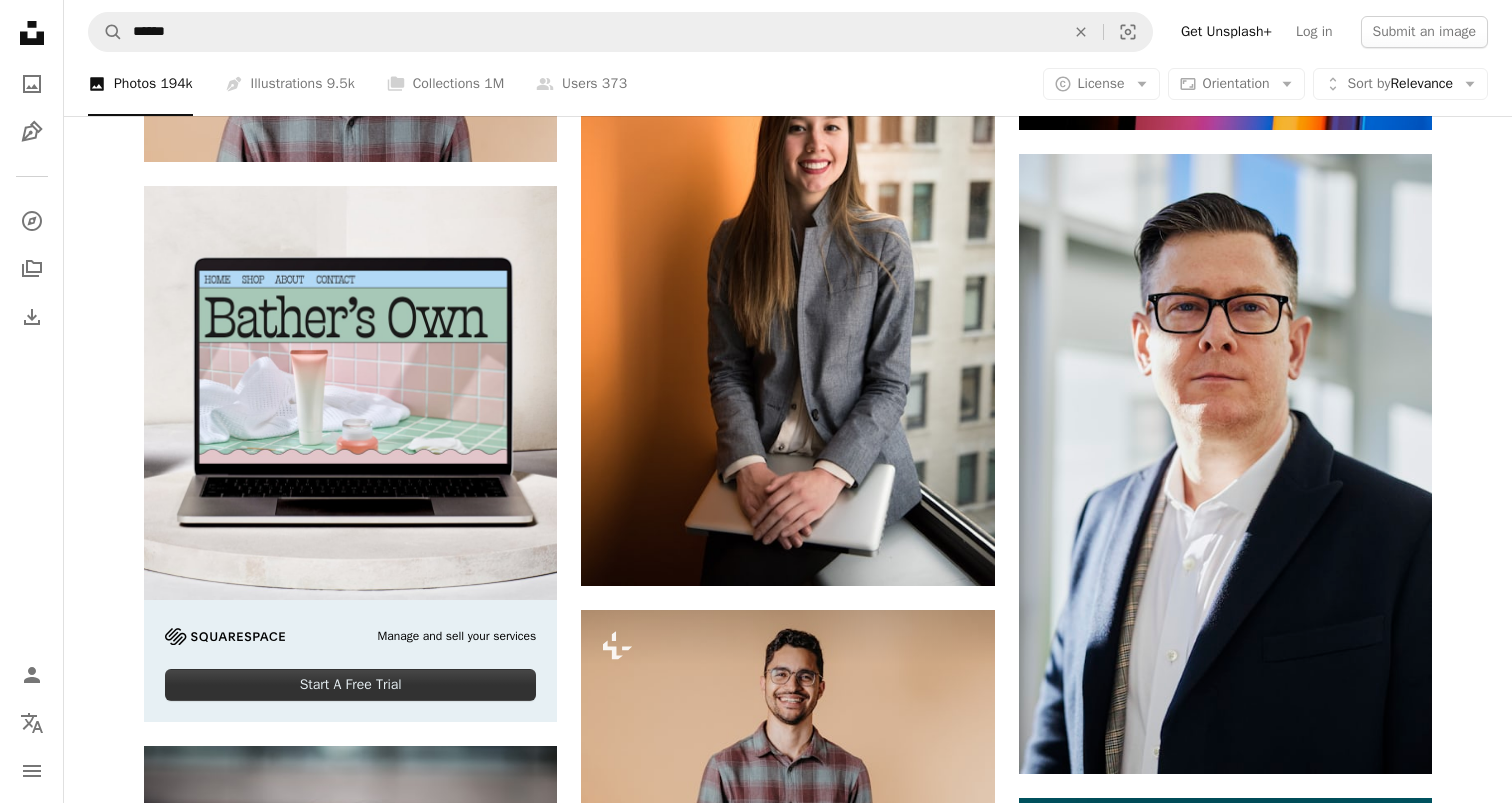 scroll, scrollTop: 5261, scrollLeft: 0, axis: vertical 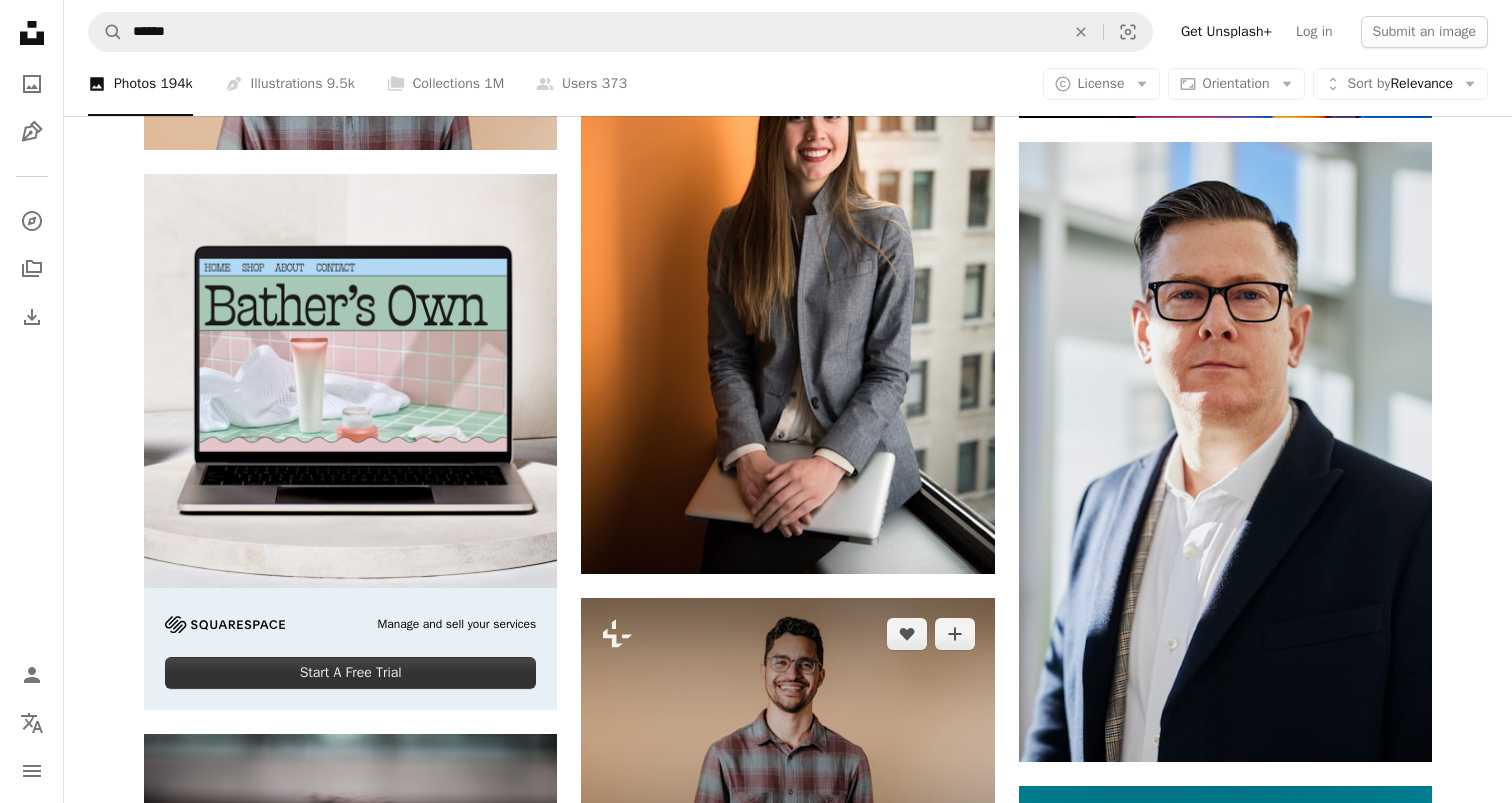 click at bounding box center [787, 735] 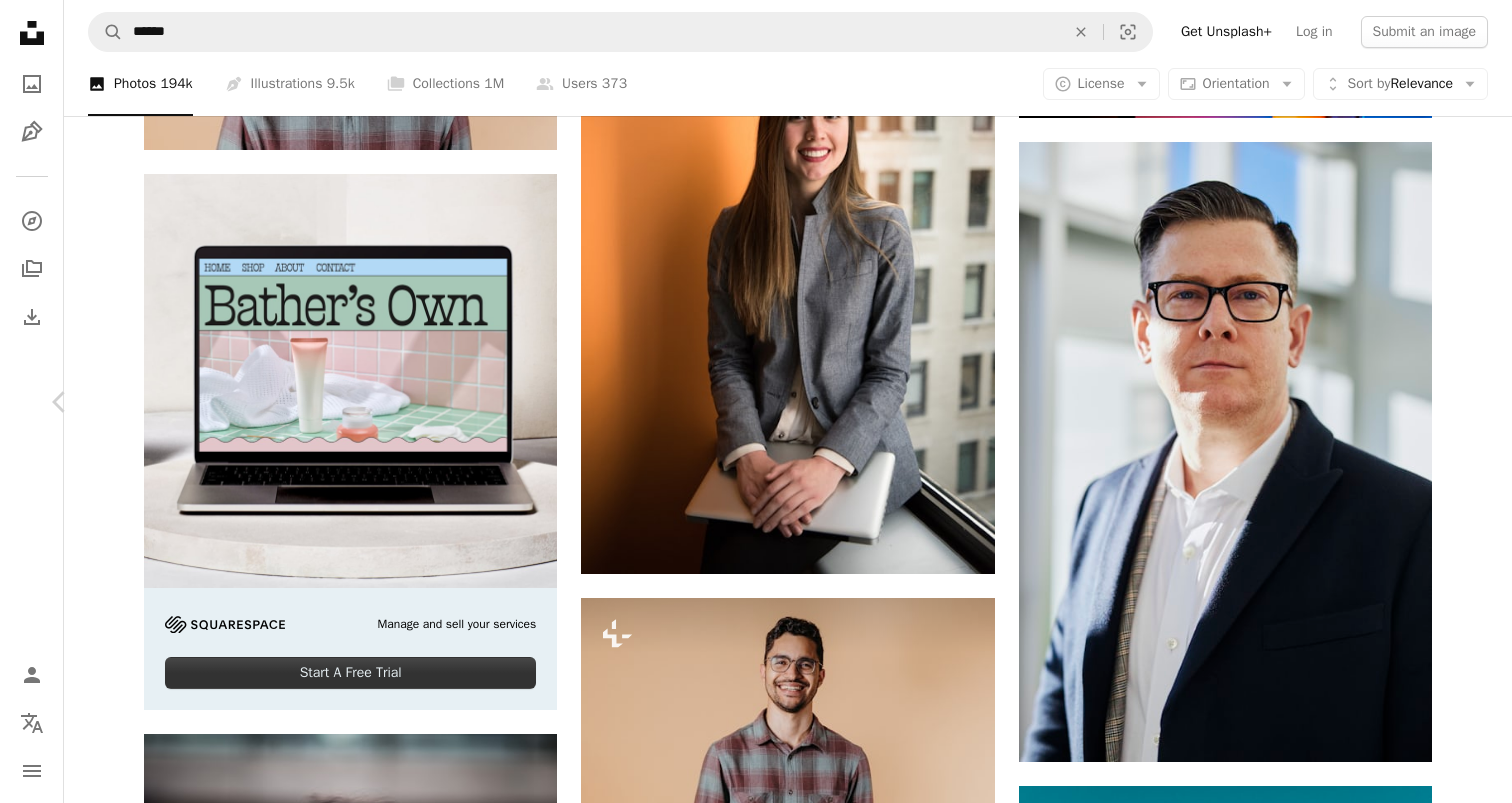 click on "Chevron right" at bounding box center [1452, 402] 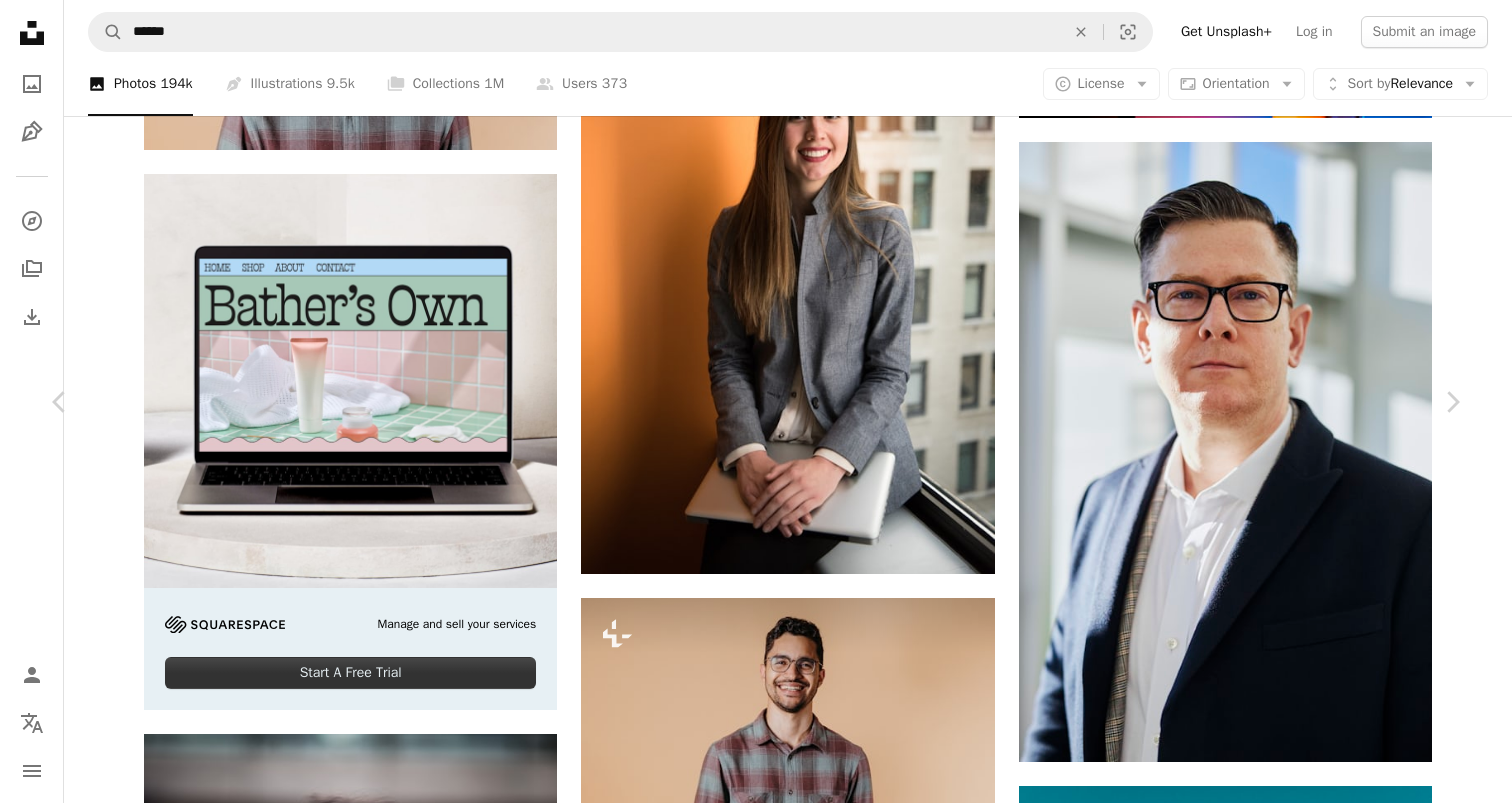 type 